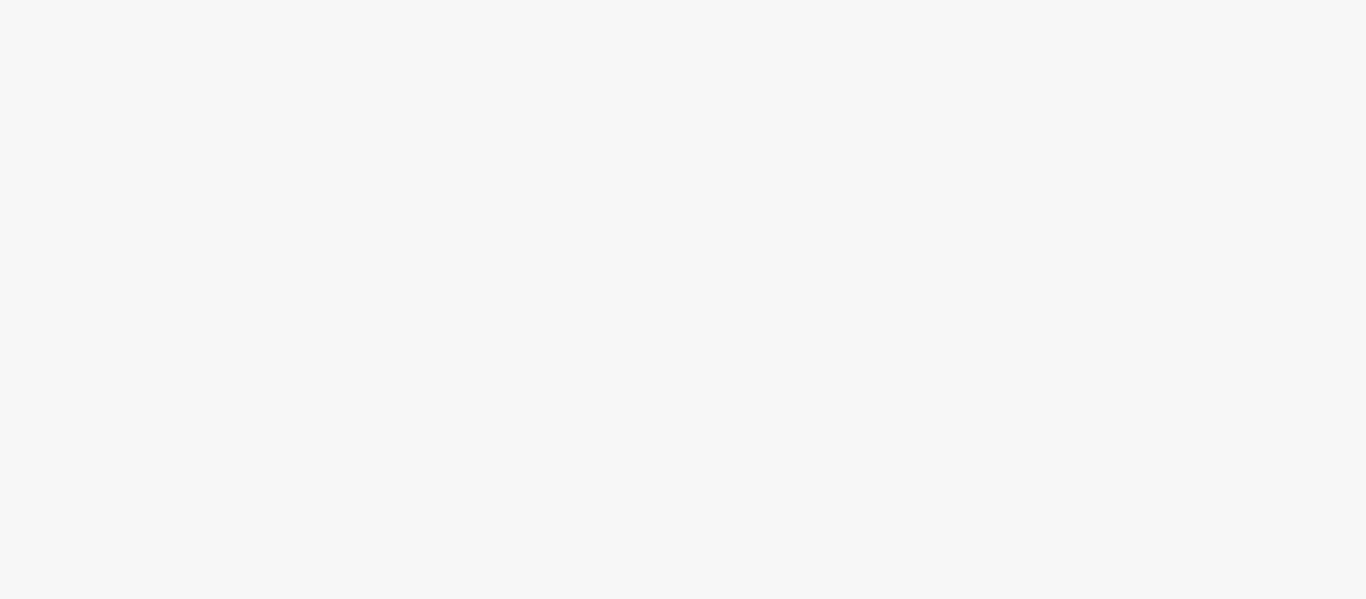 scroll, scrollTop: 0, scrollLeft: 0, axis: both 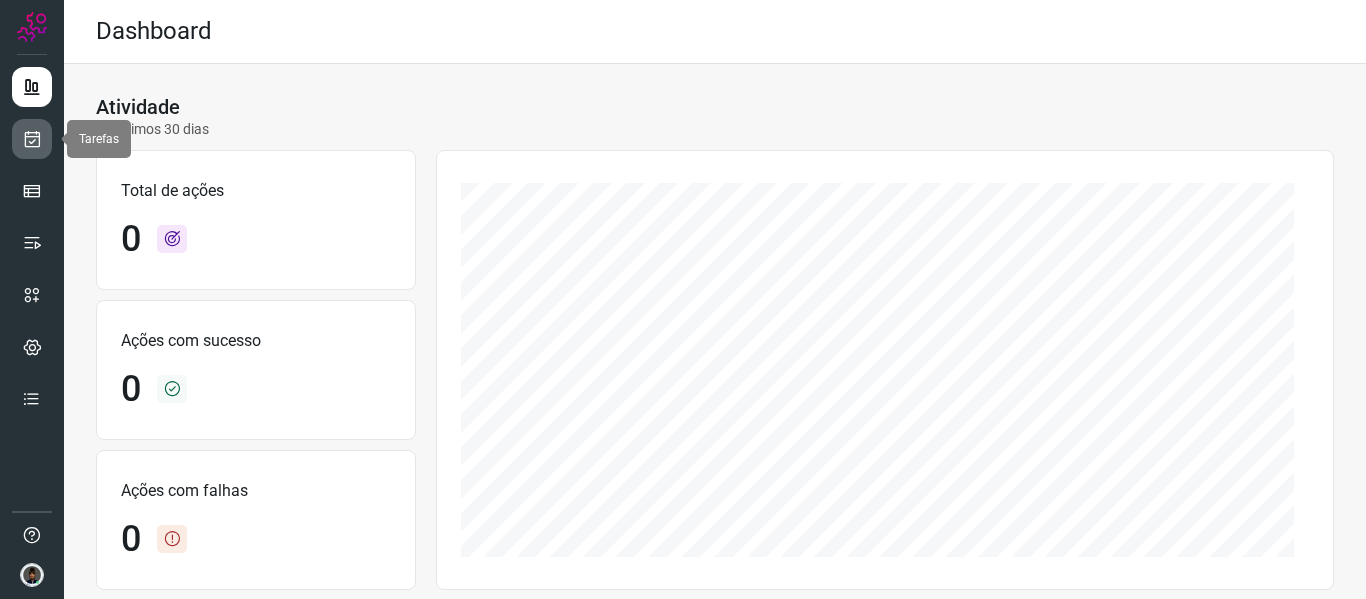 click at bounding box center [32, 139] 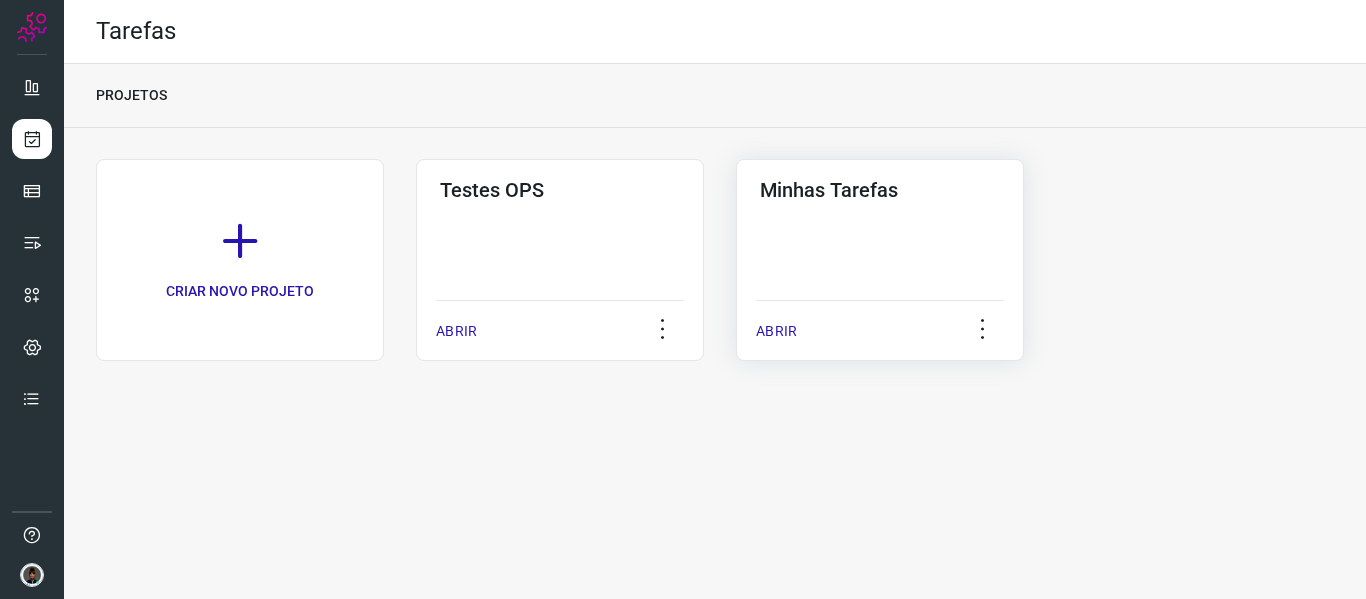 click on "Minhas Tarefas  ABRIR" 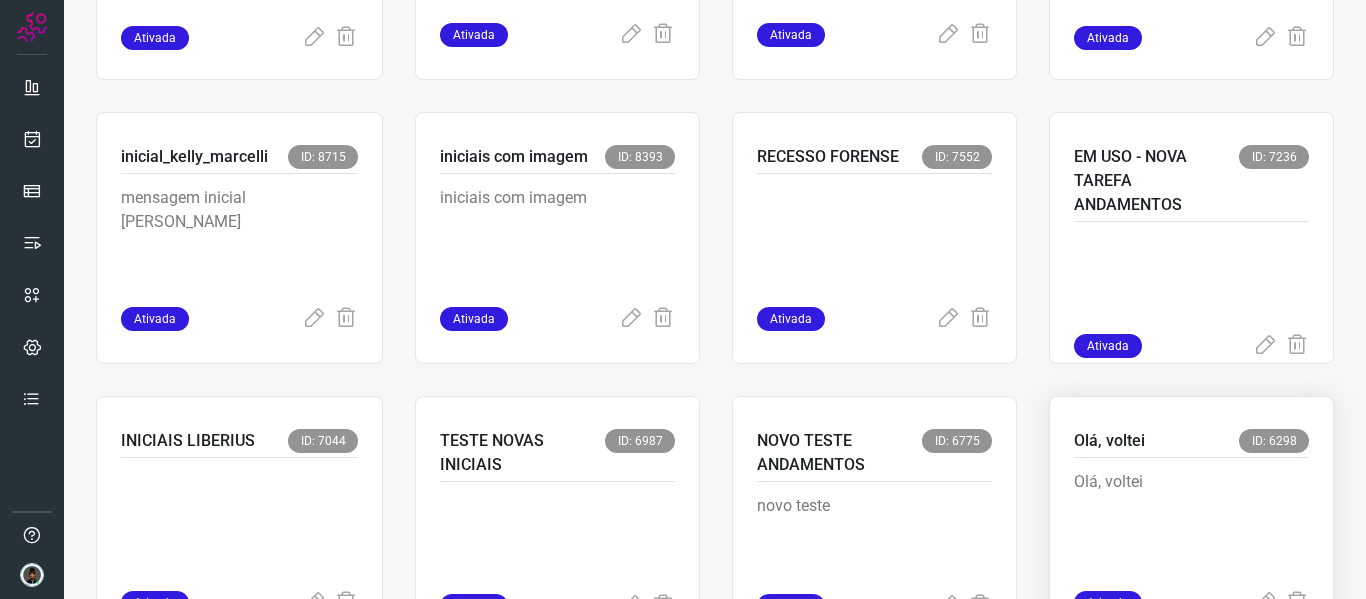 scroll, scrollTop: 900, scrollLeft: 0, axis: vertical 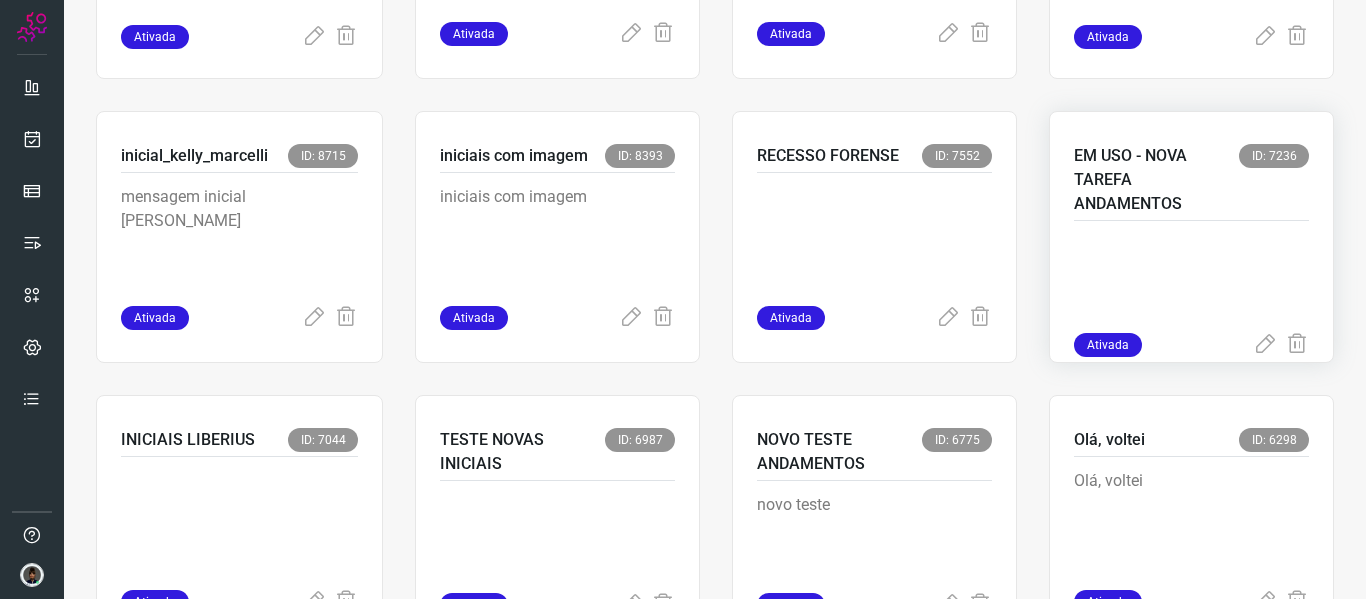 click at bounding box center (1191, 277) 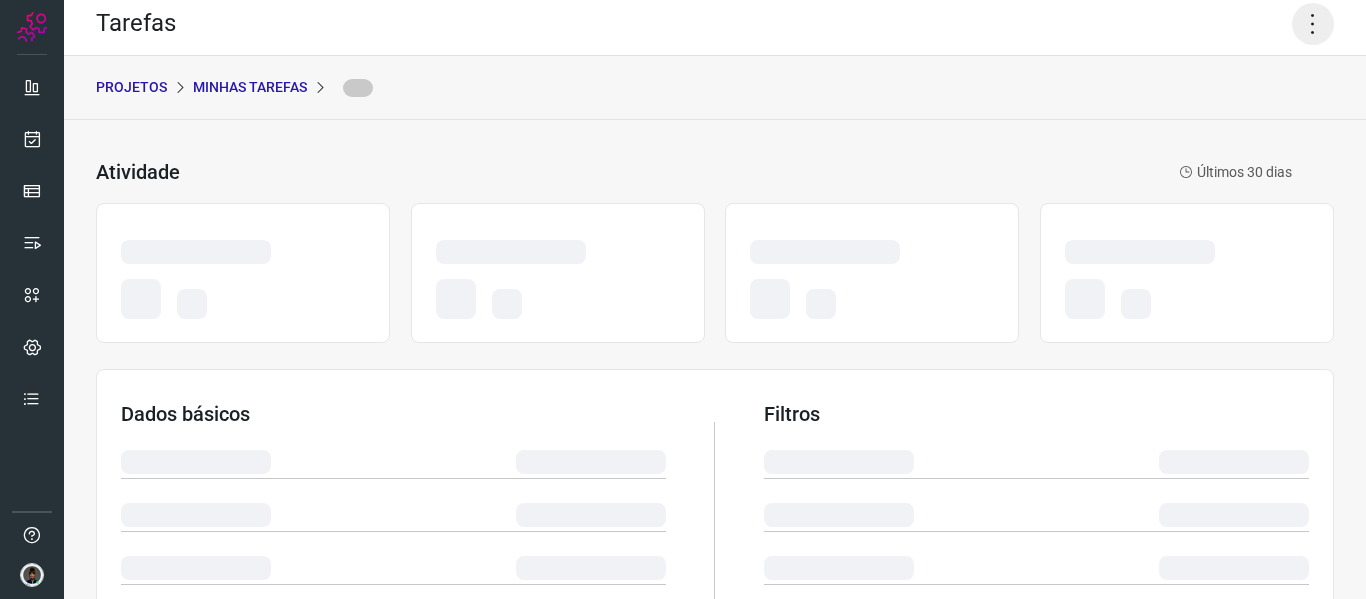 scroll, scrollTop: 0, scrollLeft: 0, axis: both 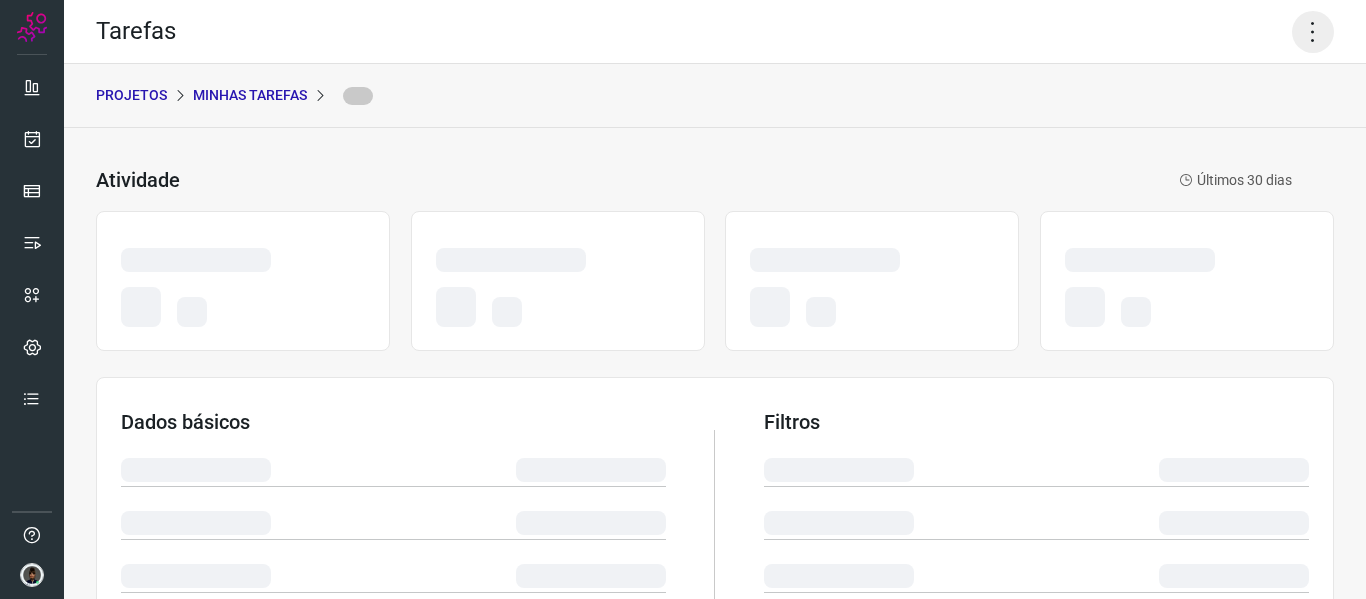 click 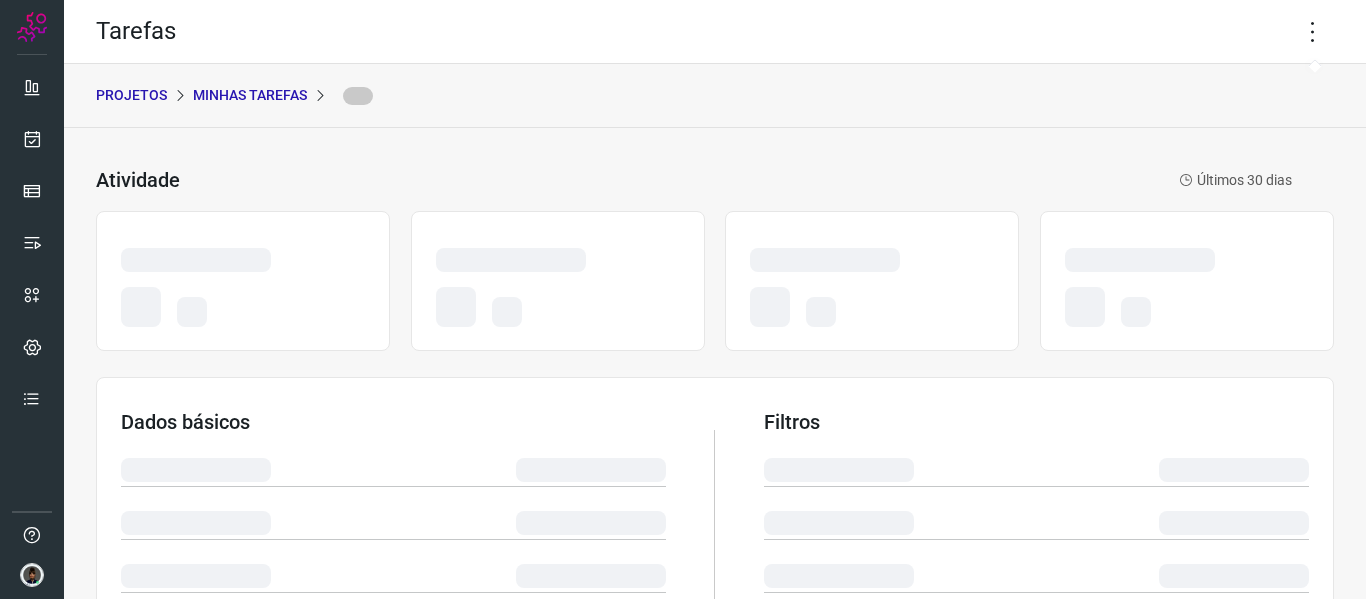 click on "Tarefas" at bounding box center (715, 32) 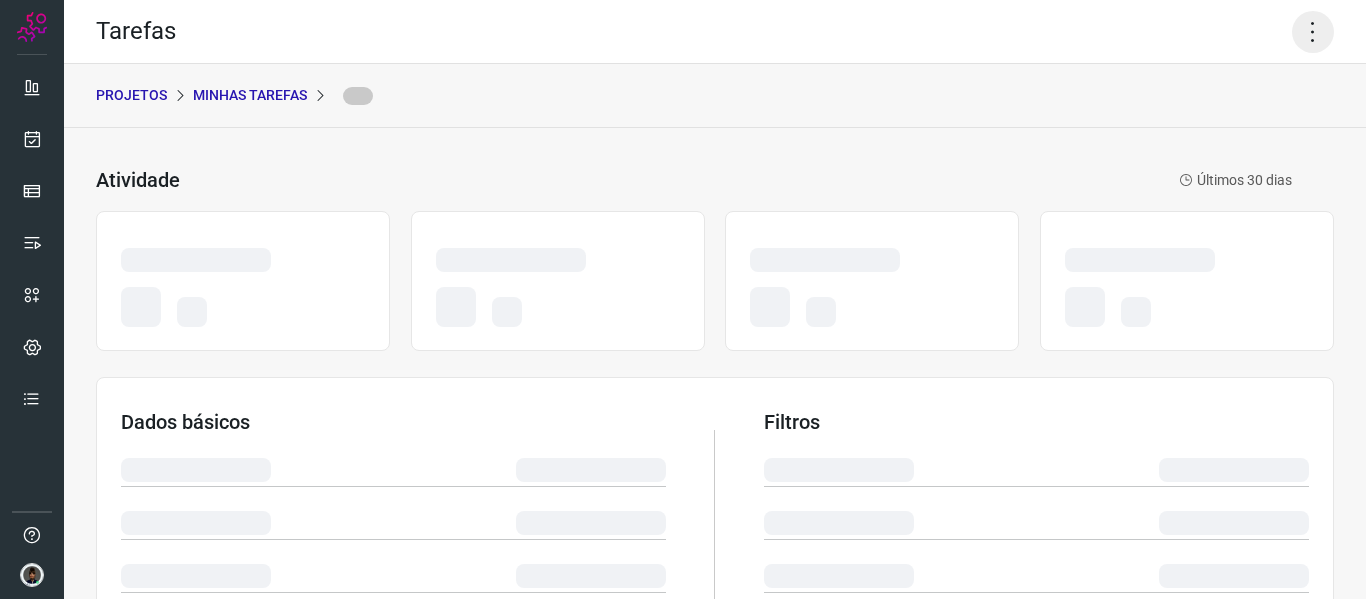 click 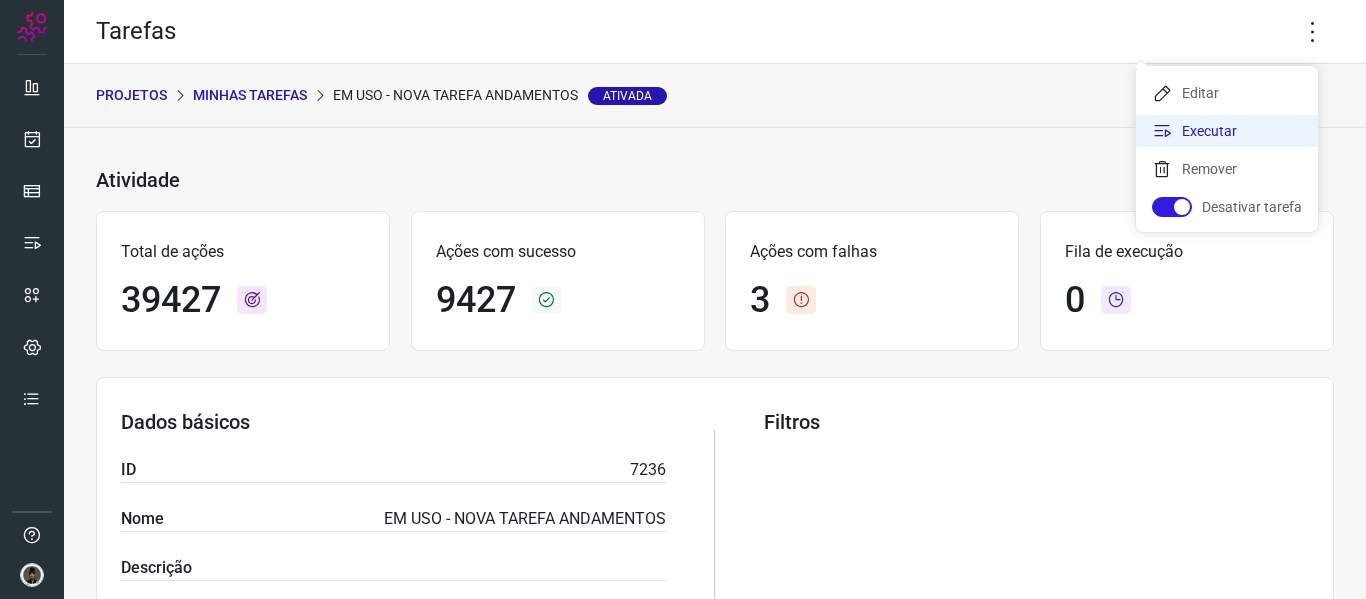 click on "Executar" 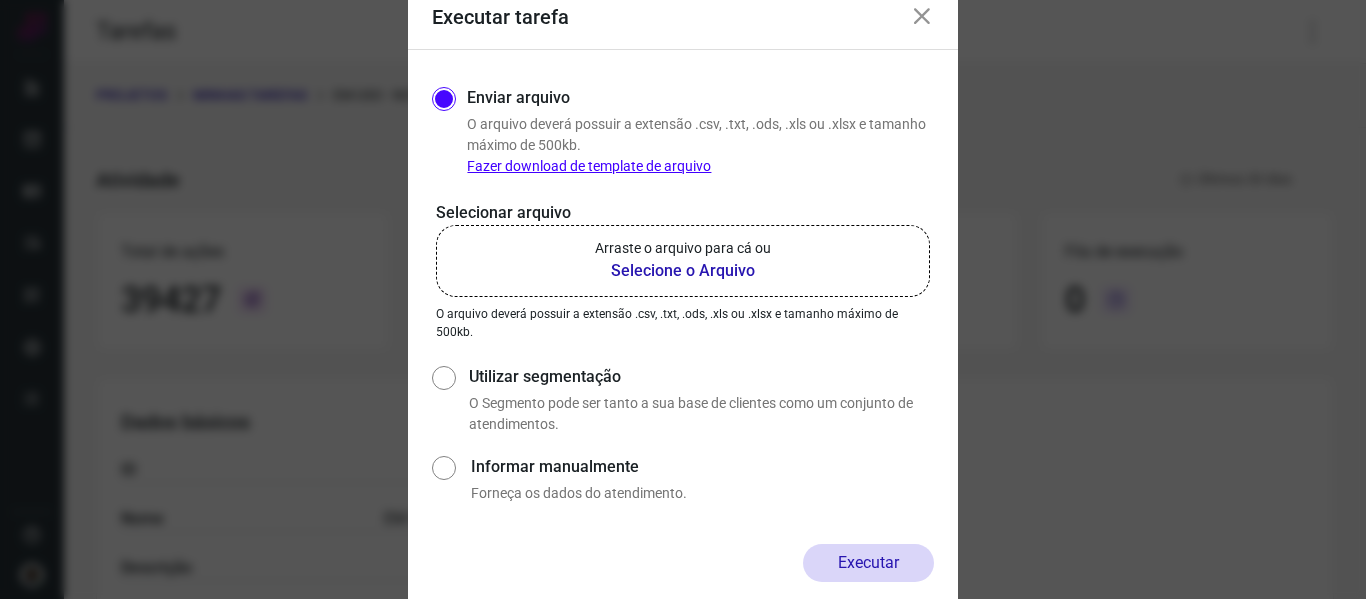 click on "Arraste o arquivo para cá ou Selecione o Arquivo" 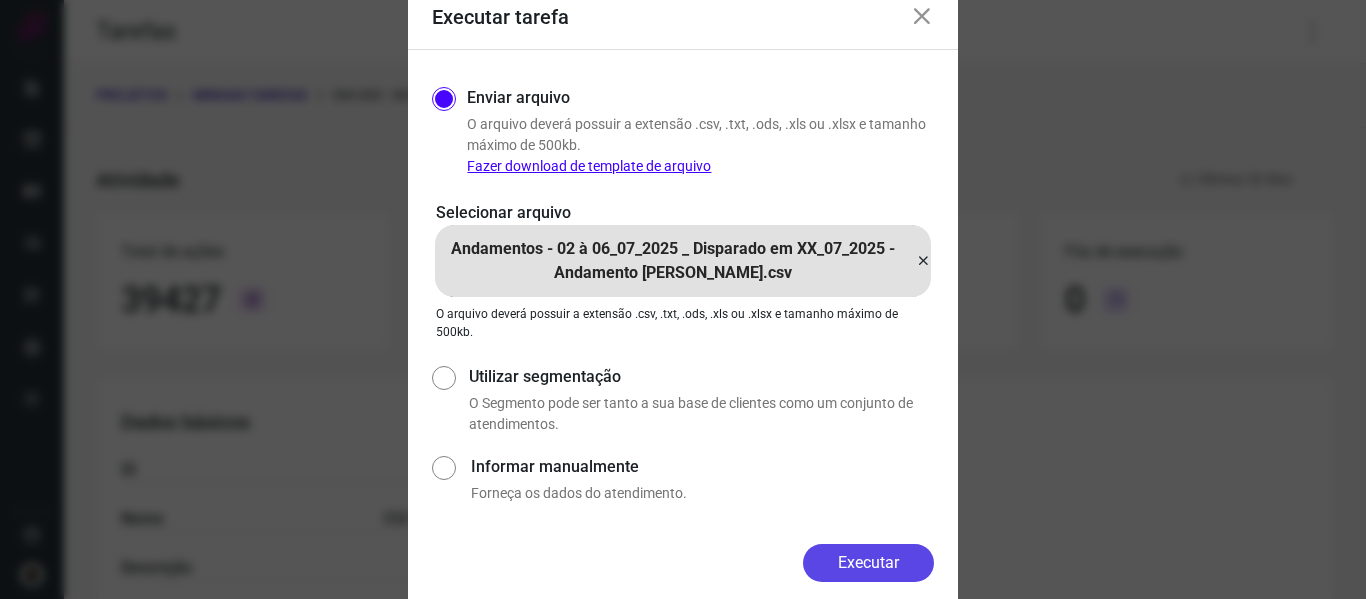click on "Executar" at bounding box center [868, 563] 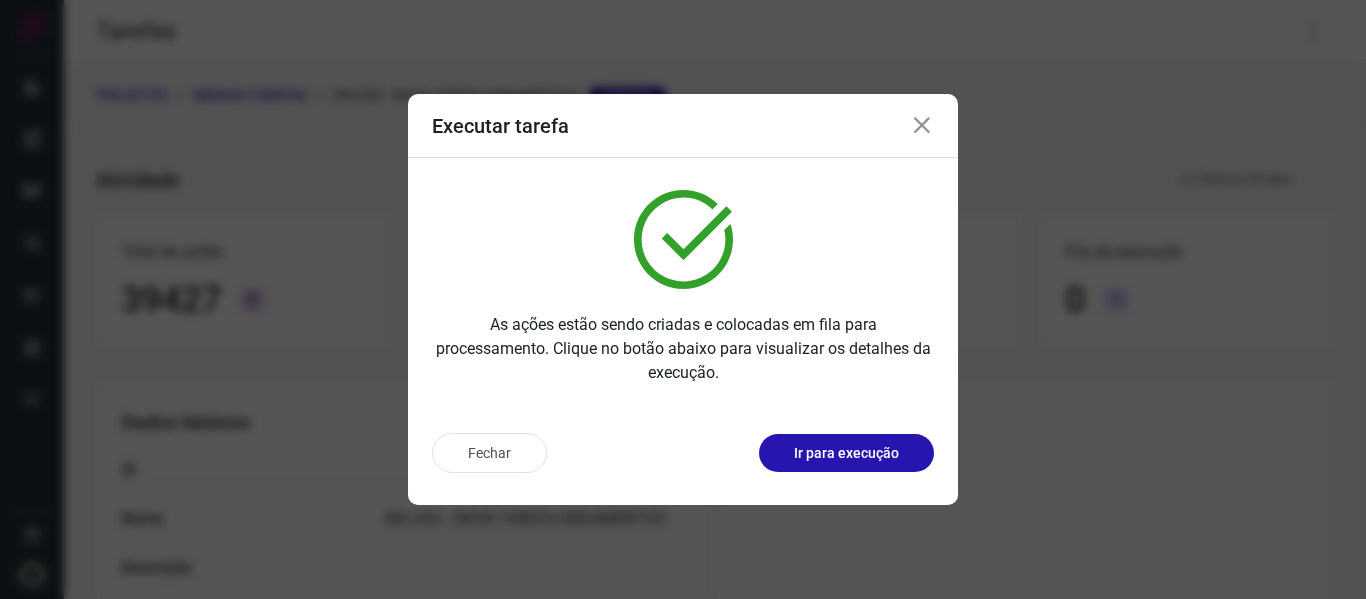 drag, startPoint x: 911, startPoint y: 117, endPoint x: 1022, endPoint y: 75, distance: 118.680244 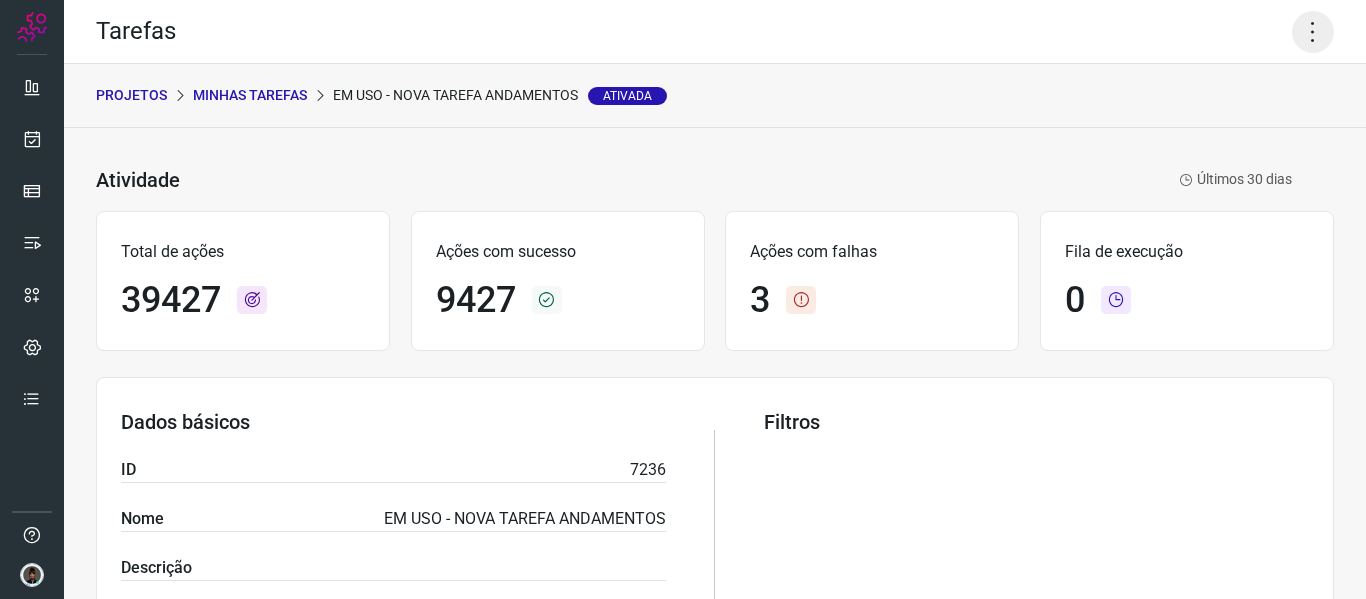 click 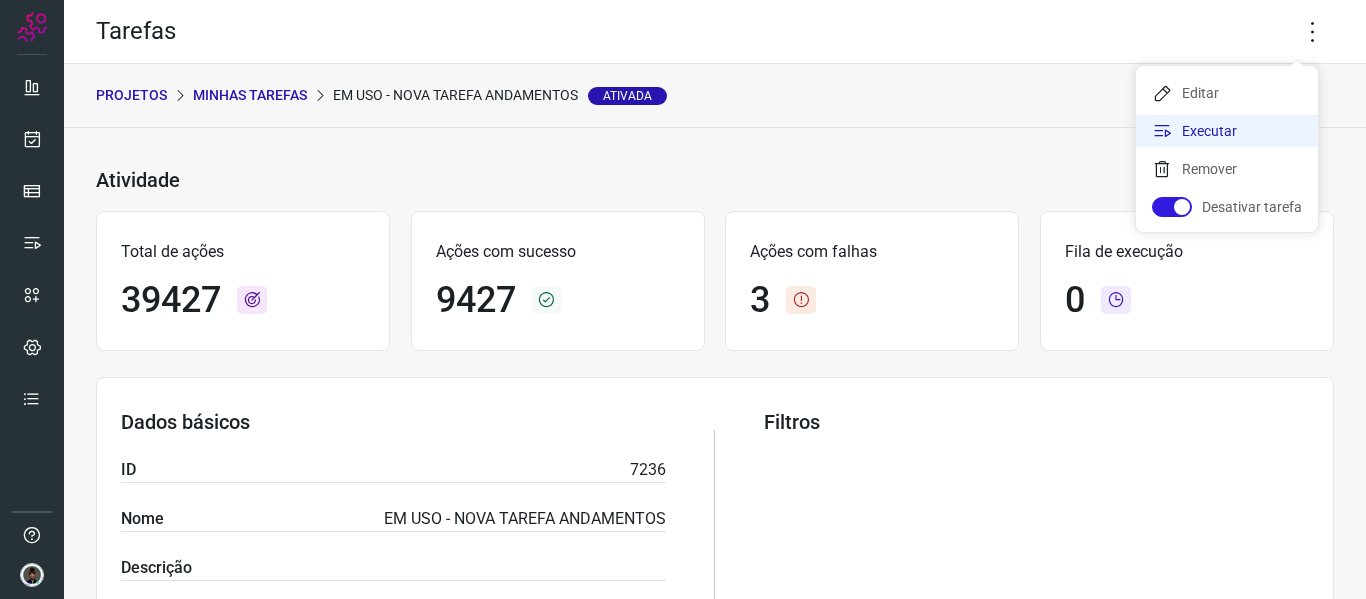 click on "Executar" 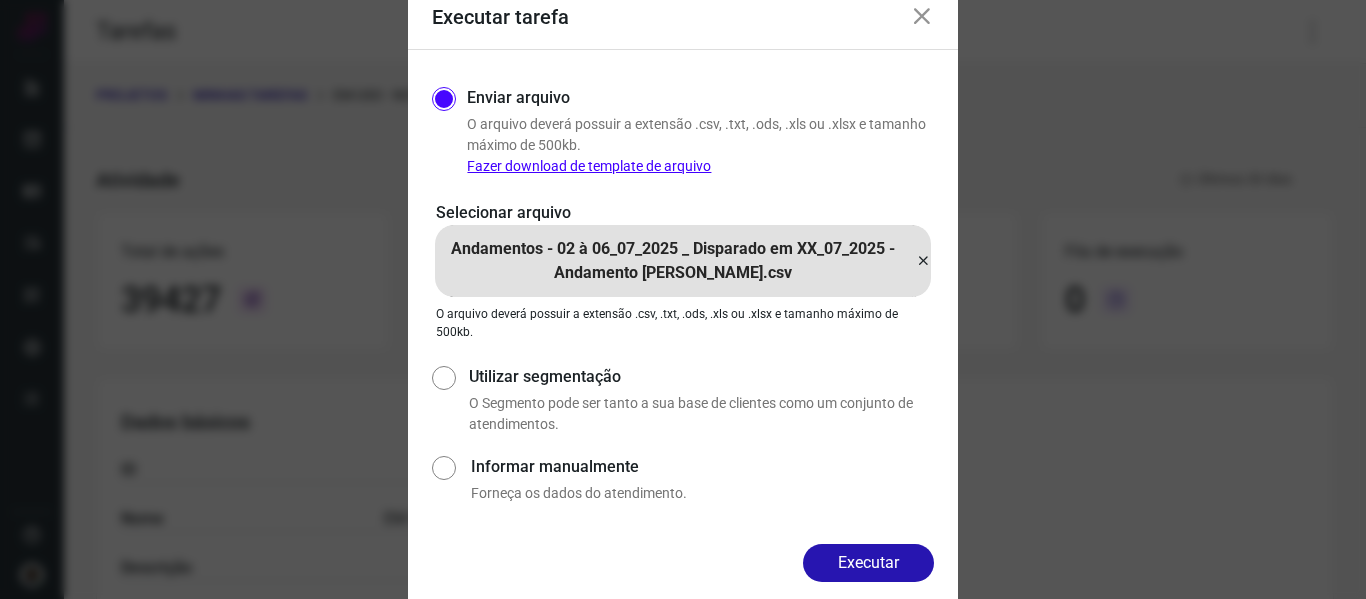click at bounding box center (923, 261) 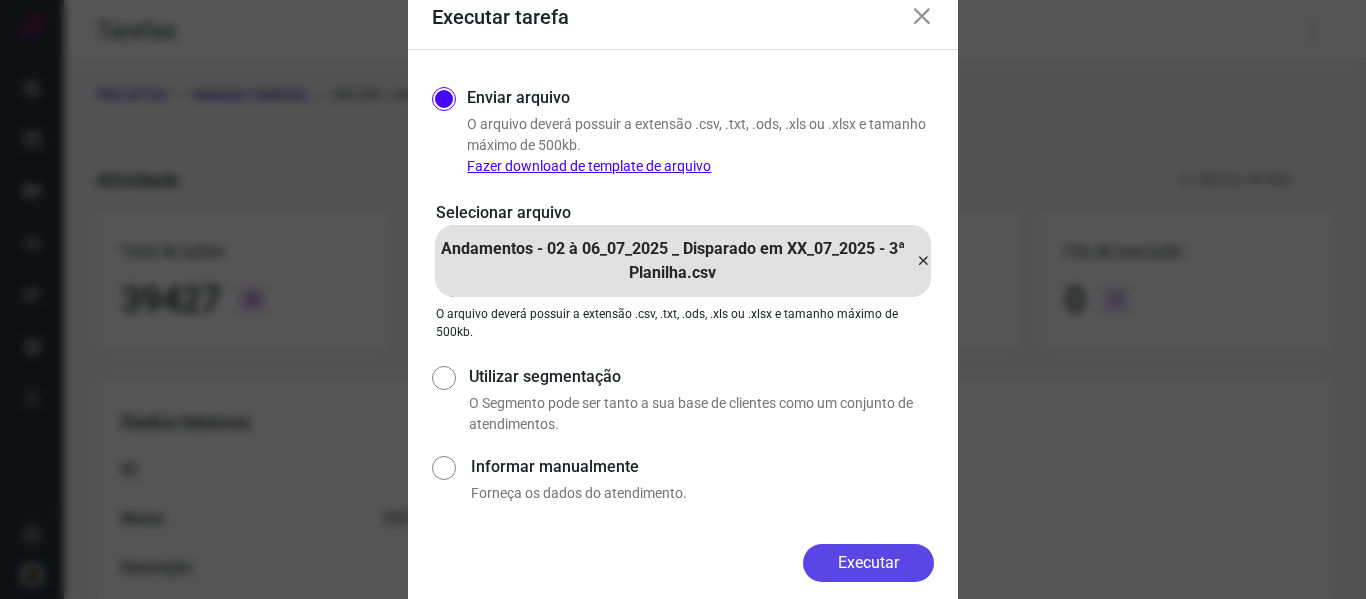 click on "Executar" at bounding box center [868, 563] 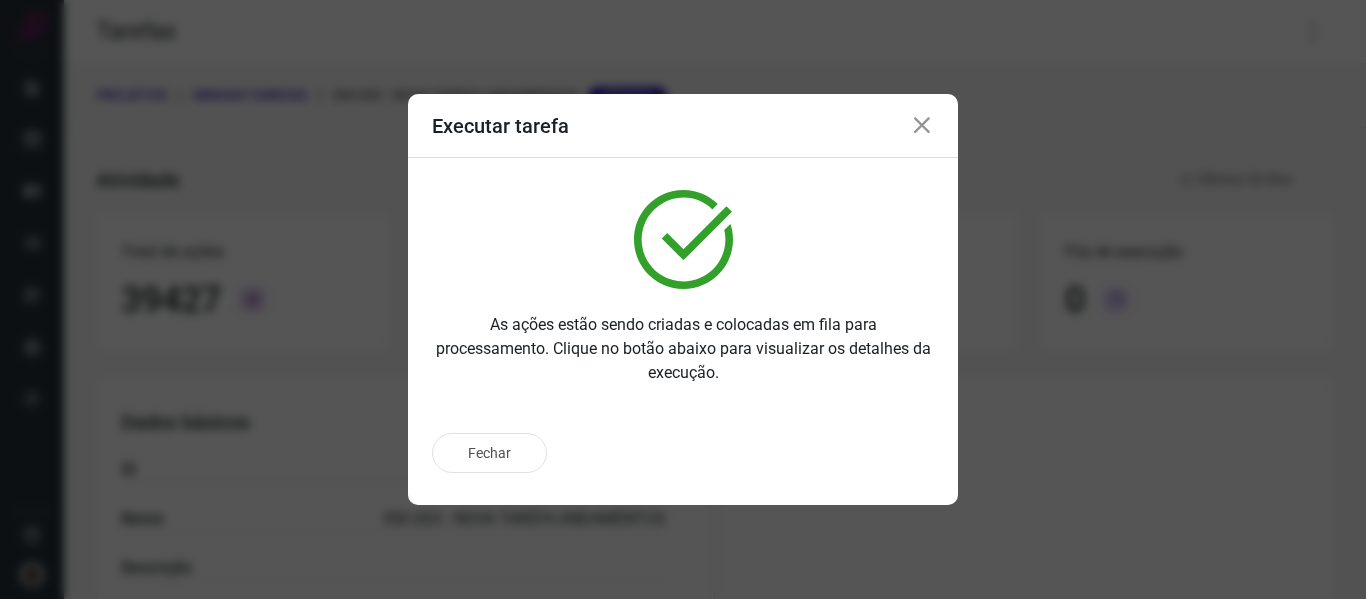 click on "Executar tarefa" at bounding box center [683, 126] 